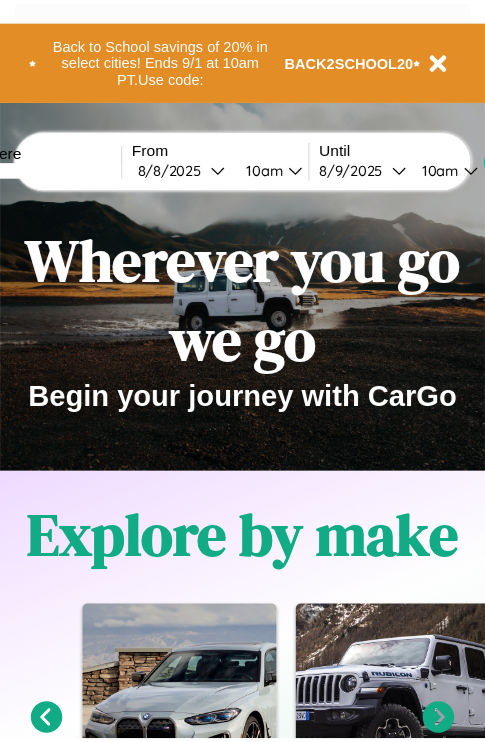 scroll, scrollTop: 0, scrollLeft: 0, axis: both 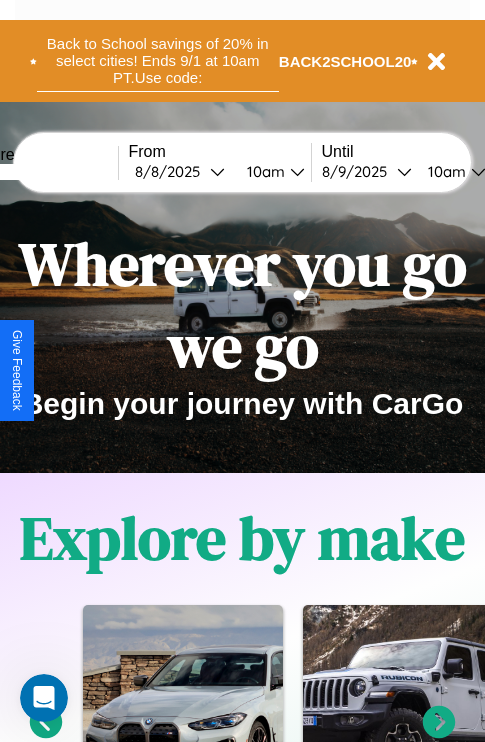 click on "Back to School savings of 20% in select cities! Ends 9/1 at 10am PT.  Use code:" at bounding box center (158, 61) 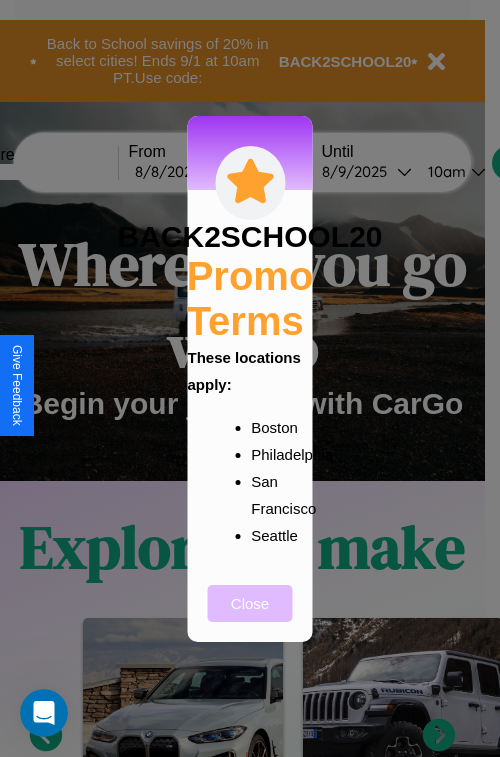 click on "Close" at bounding box center [250, 603] 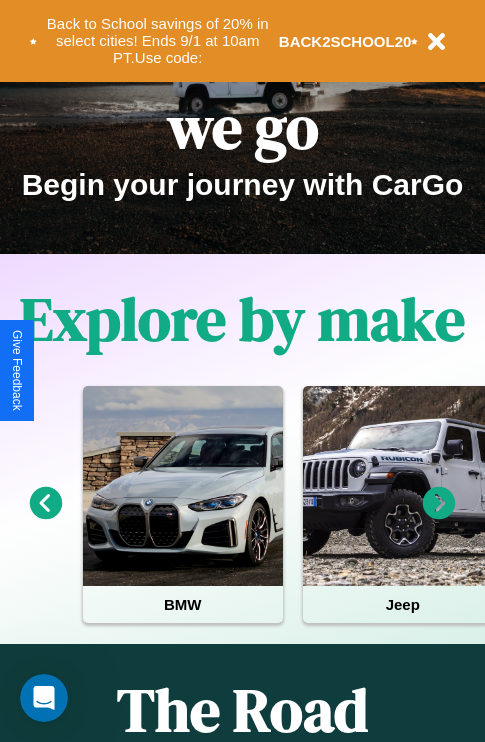 scroll, scrollTop: 308, scrollLeft: 0, axis: vertical 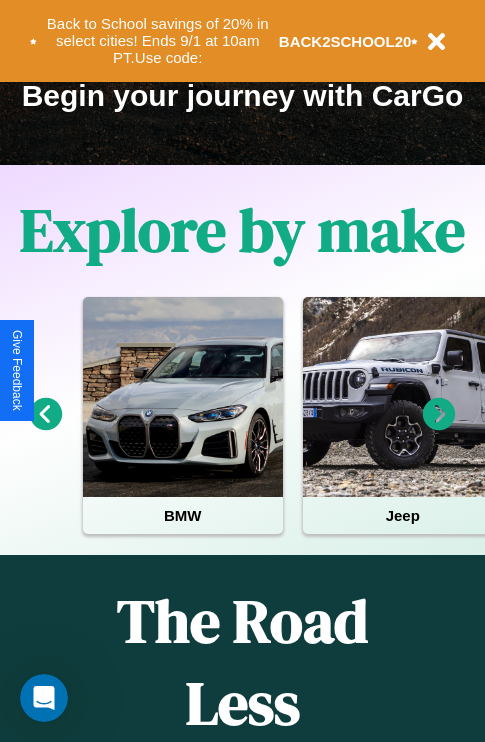 click 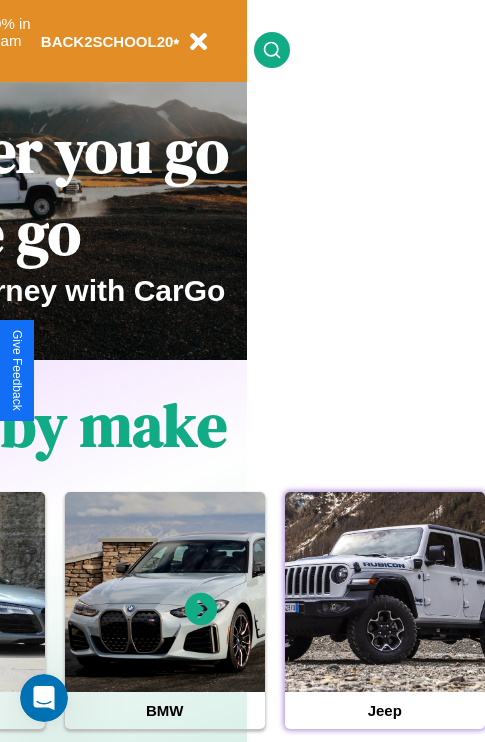click at bounding box center [385, 592] 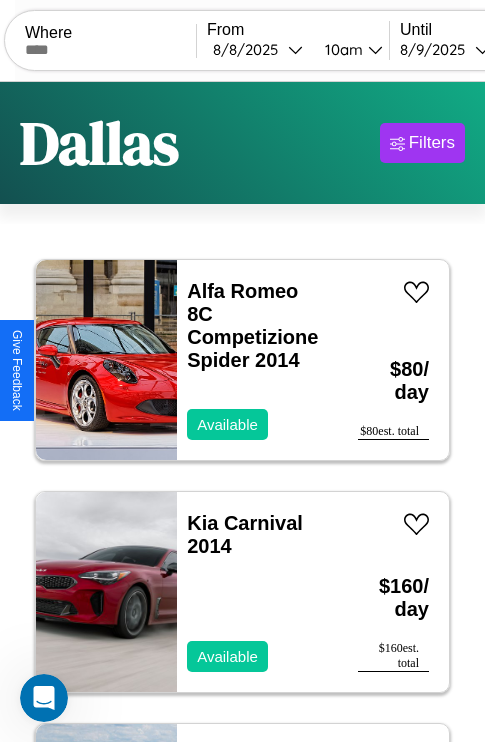 scroll, scrollTop: 95, scrollLeft: 0, axis: vertical 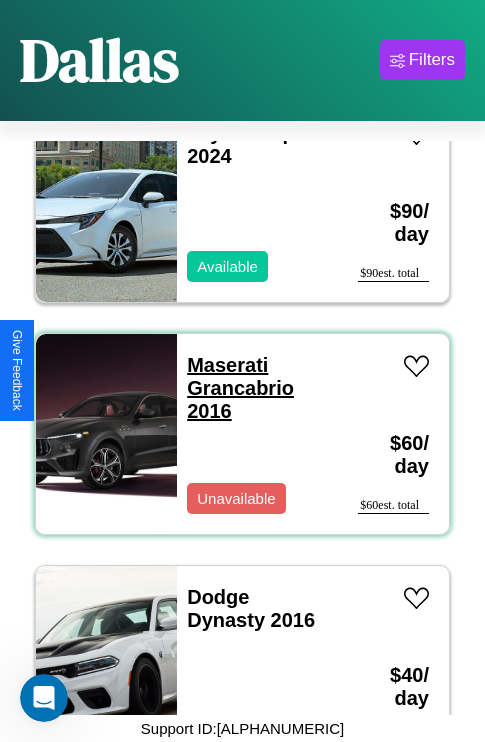click on "Maserati   Grancabrio   2016" at bounding box center (240, 388) 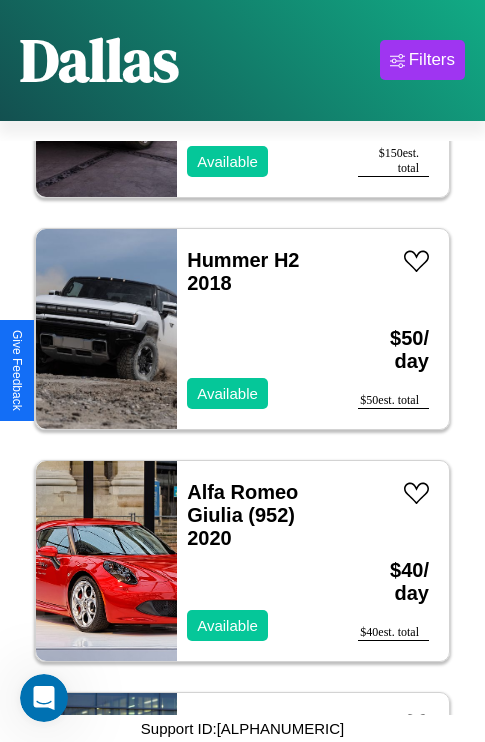 scroll, scrollTop: 29382, scrollLeft: 0, axis: vertical 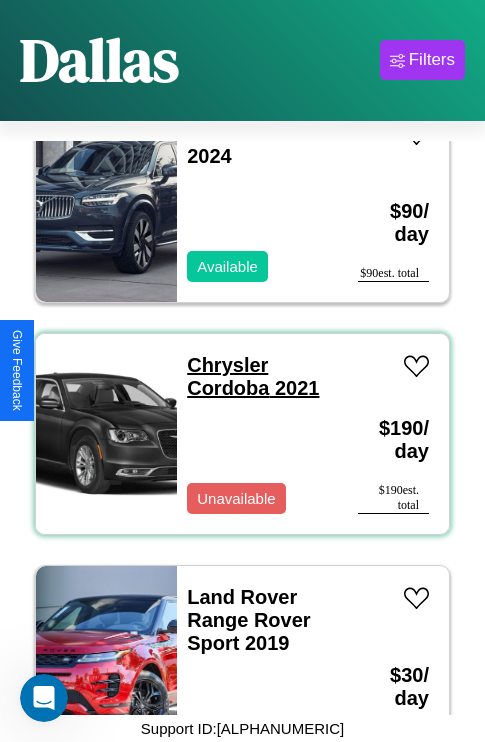 click on "Chrysler   Cordoba   2021" at bounding box center (253, 376) 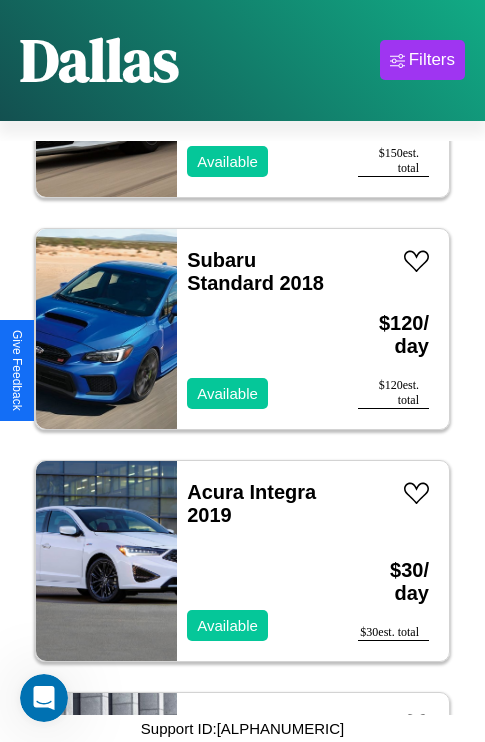 scroll, scrollTop: 23275, scrollLeft: 0, axis: vertical 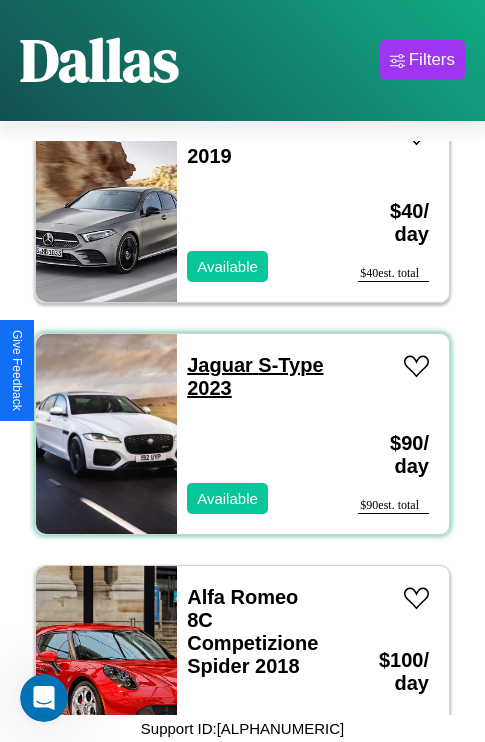 click on "Jaguar   S-Type   2023" at bounding box center (255, 376) 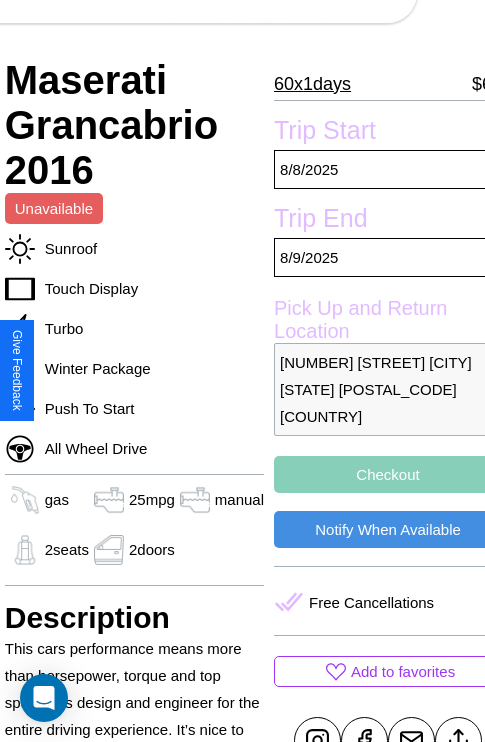 scroll, scrollTop: 424, scrollLeft: 68, axis: both 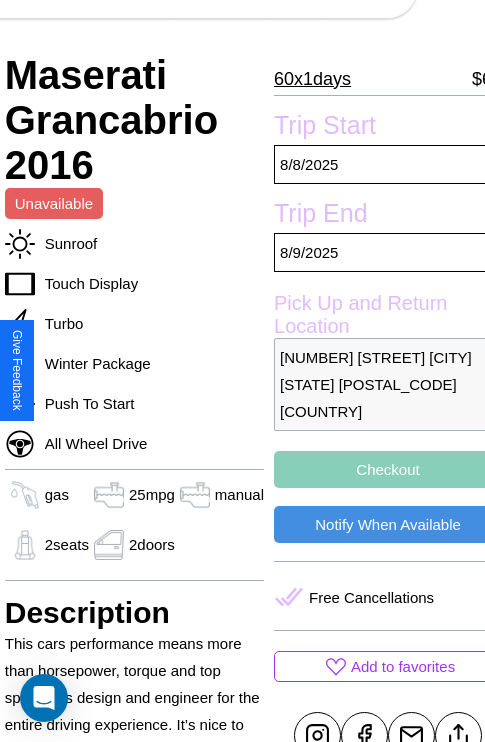 click on "8739 Smith Street  Dallas Texas 34202 United States" at bounding box center (388, 384) 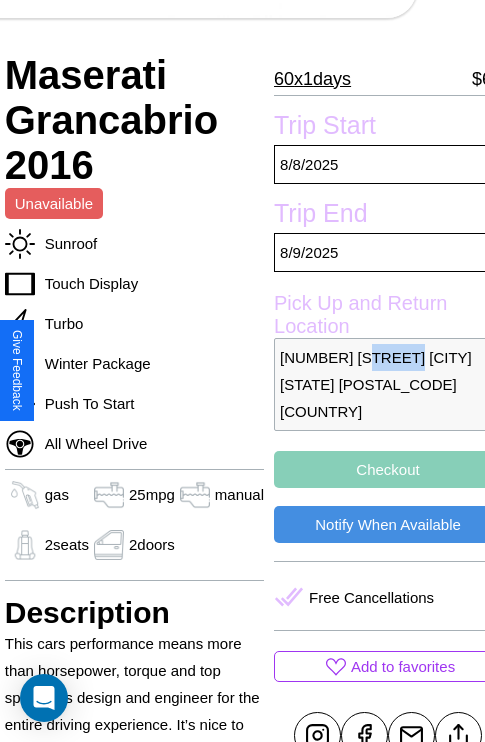 click on "8739 Smith Street  Dallas Texas 34202 United States" at bounding box center (388, 384) 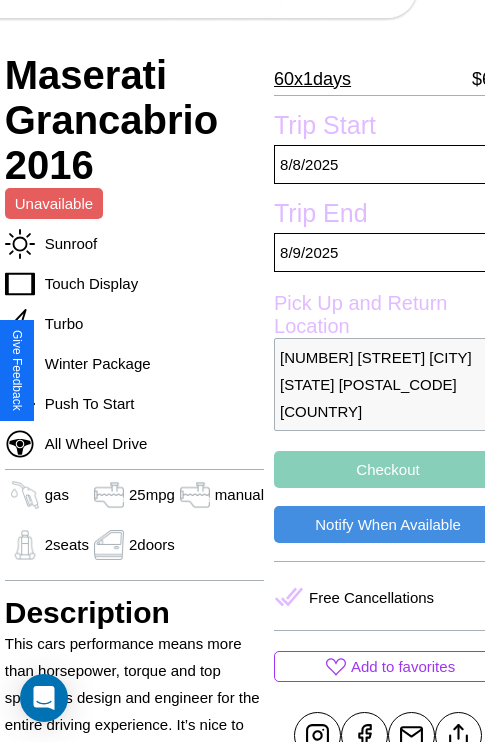 click on "8739 Smith Street  Dallas Texas 34202 United States" at bounding box center (388, 384) 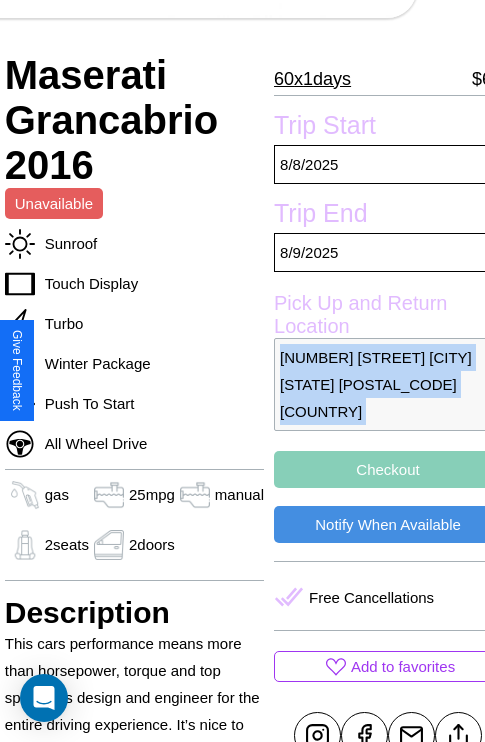 click on "8739 Smith Street  Dallas Texas 34202 United States" at bounding box center (388, 384) 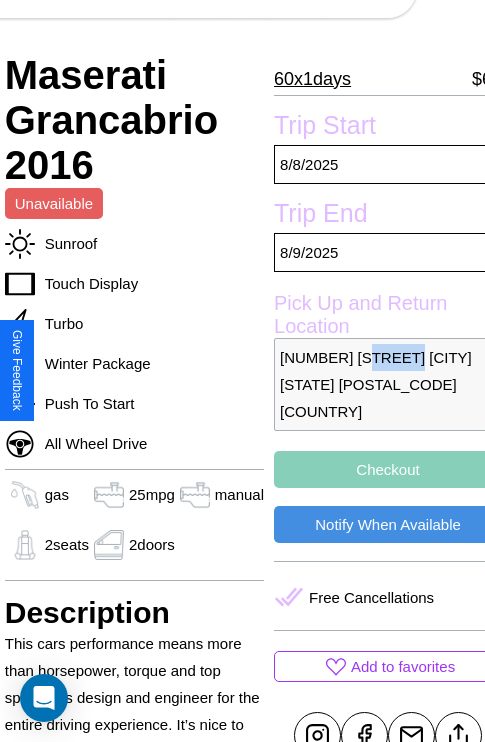 click on "8739 Smith Street  Dallas Texas 34202 United States" at bounding box center (388, 384) 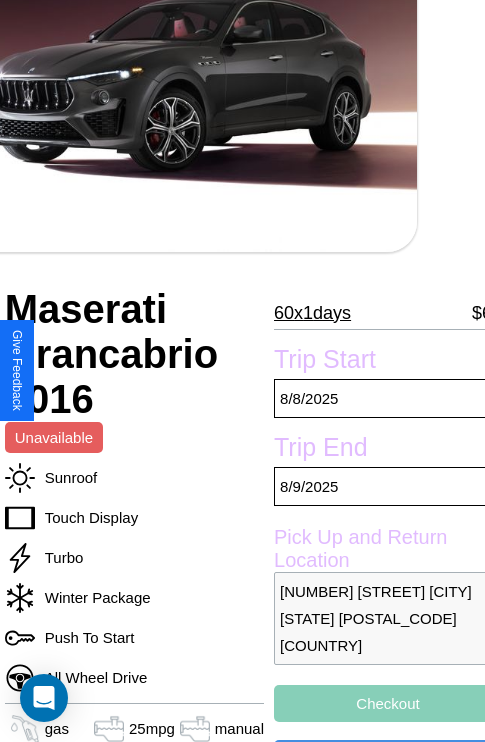 scroll, scrollTop: 173, scrollLeft: 68, axis: both 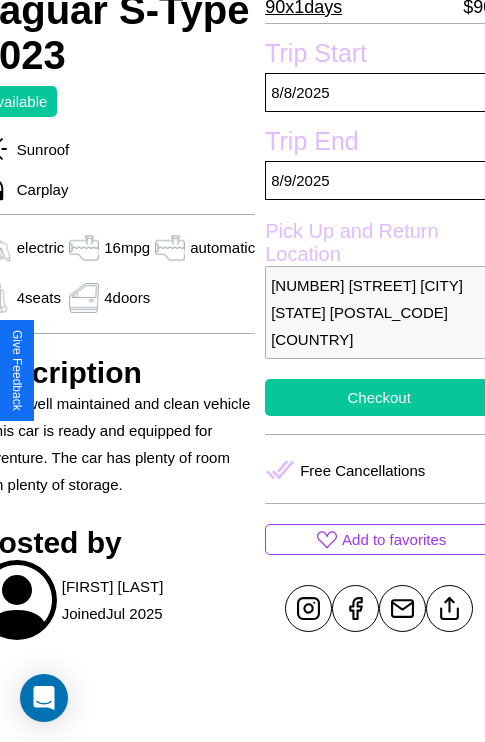 click on "Checkout" at bounding box center [379, 397] 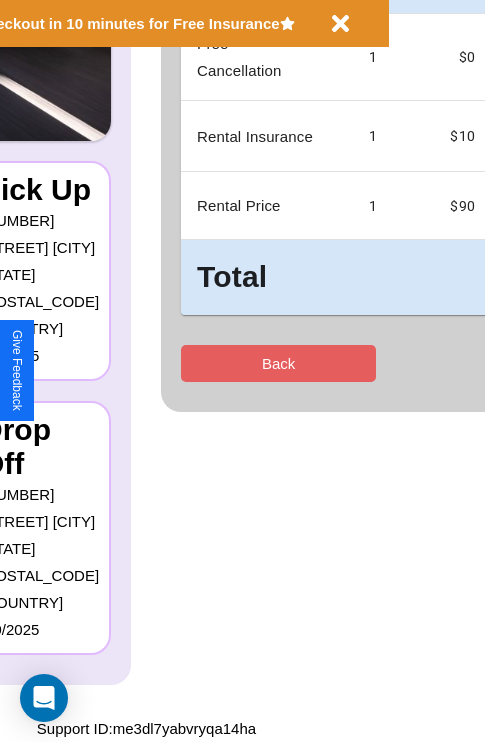scroll, scrollTop: 0, scrollLeft: 0, axis: both 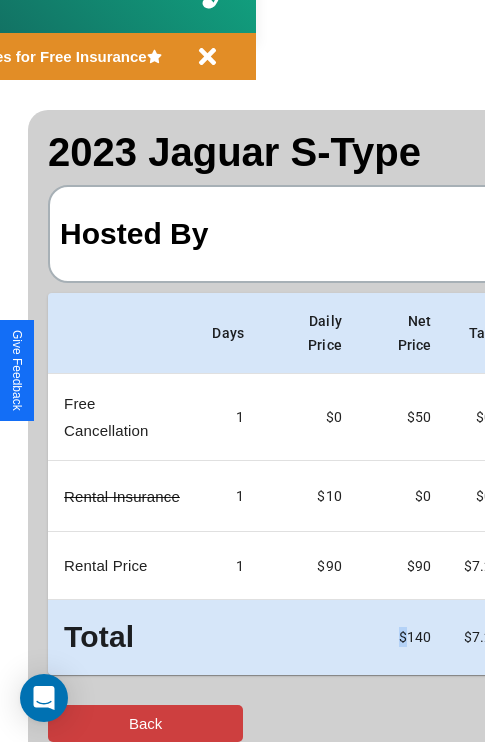click on "Back" at bounding box center [145, 723] 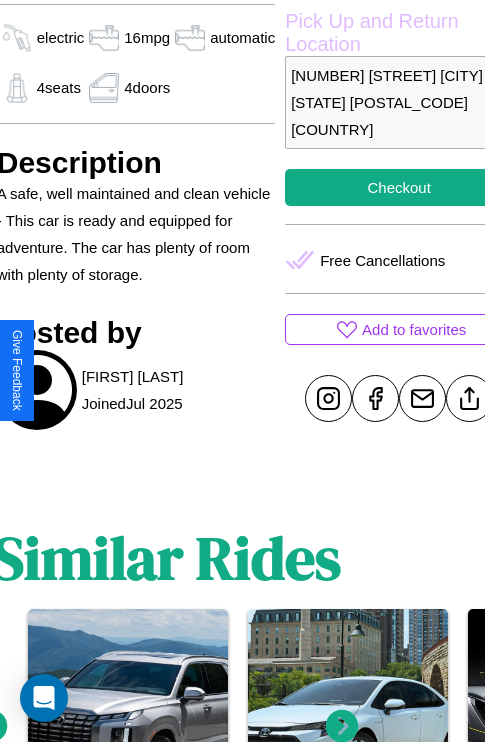 scroll, scrollTop: 710, scrollLeft: 76, axis: both 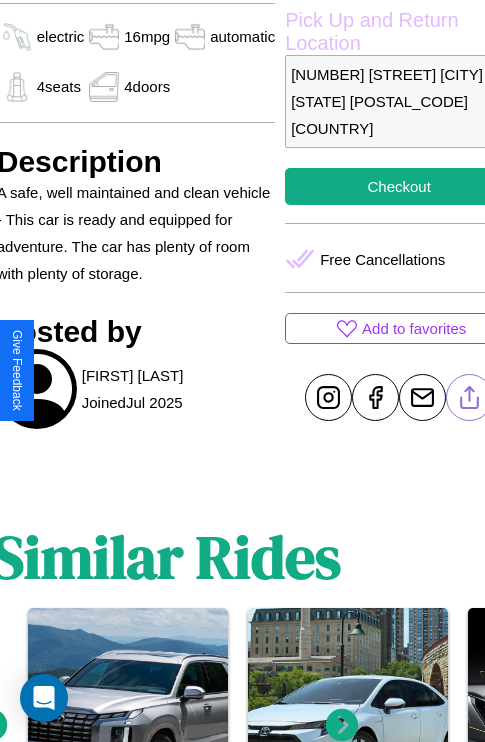 click 